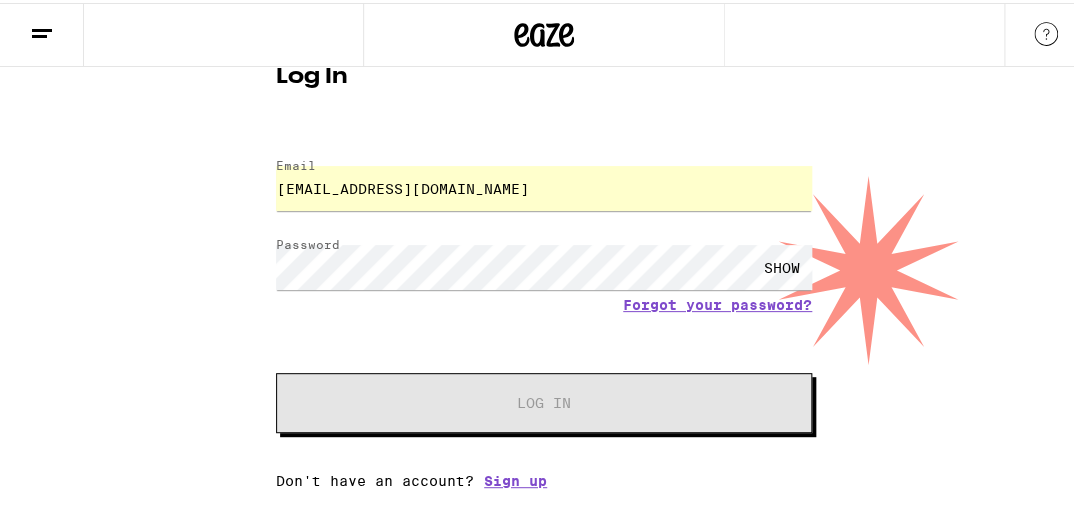 scroll, scrollTop: 51, scrollLeft: 0, axis: vertical 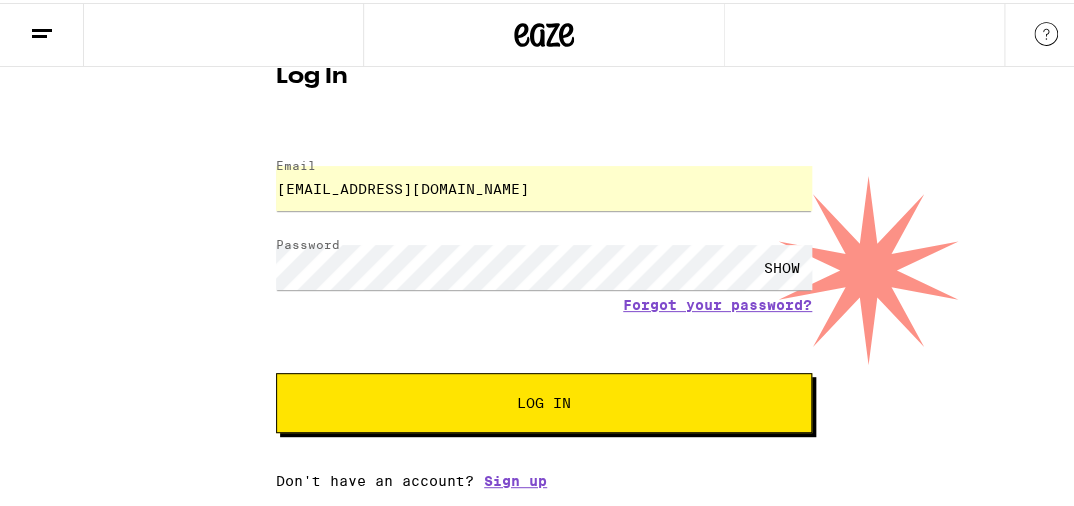 click on "Log In" at bounding box center [544, 400] 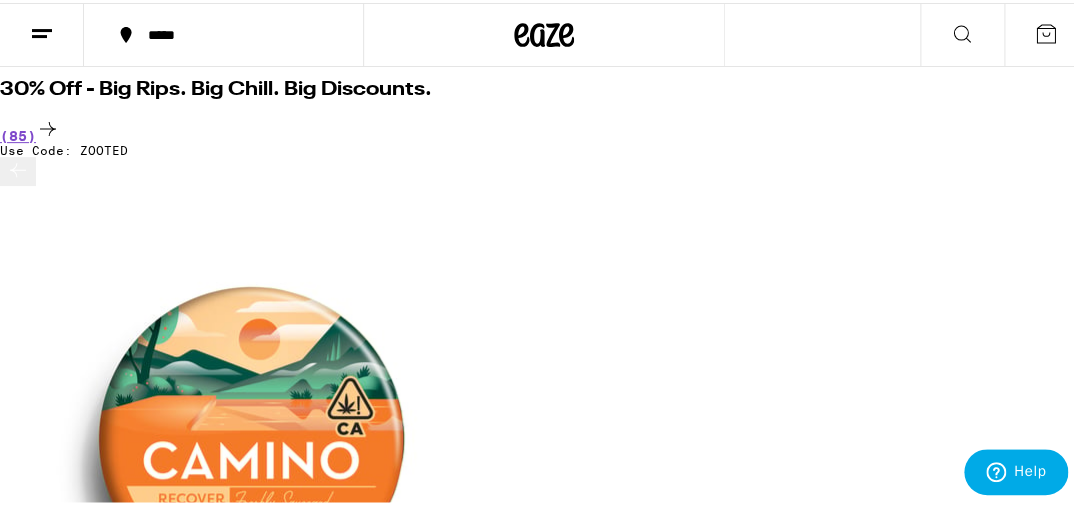 scroll, scrollTop: 210, scrollLeft: 0, axis: vertical 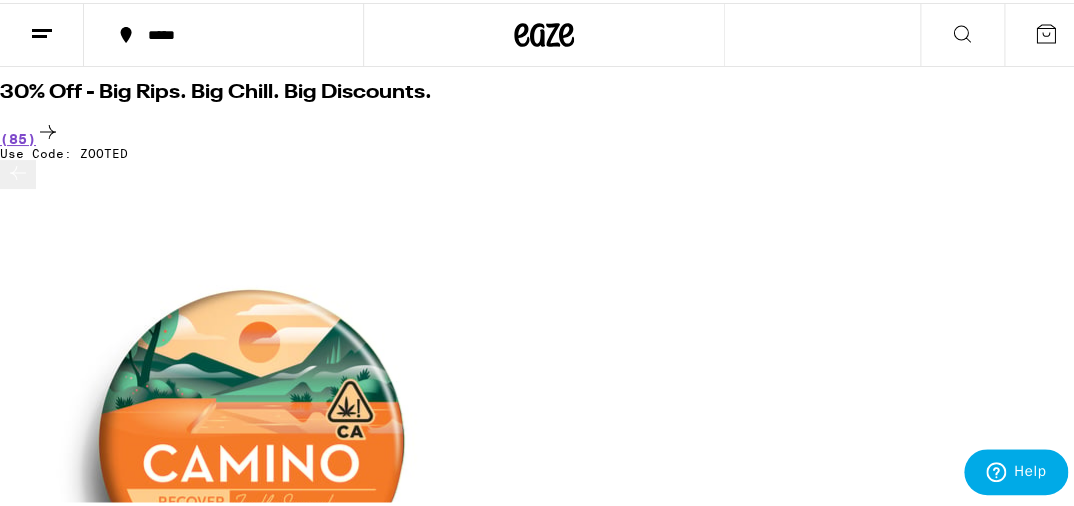 click at bounding box center (18, 3519) 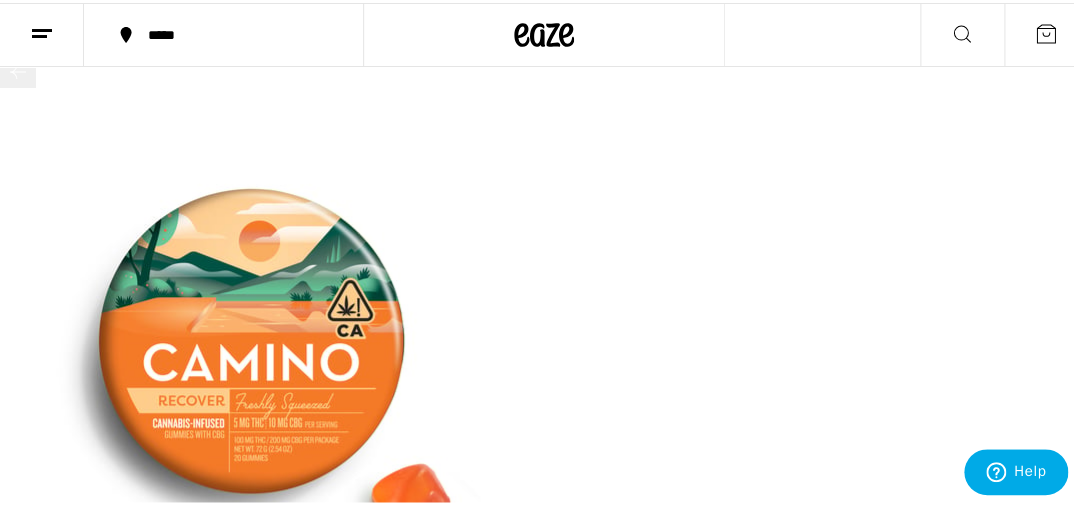 scroll, scrollTop: 316, scrollLeft: 0, axis: vertical 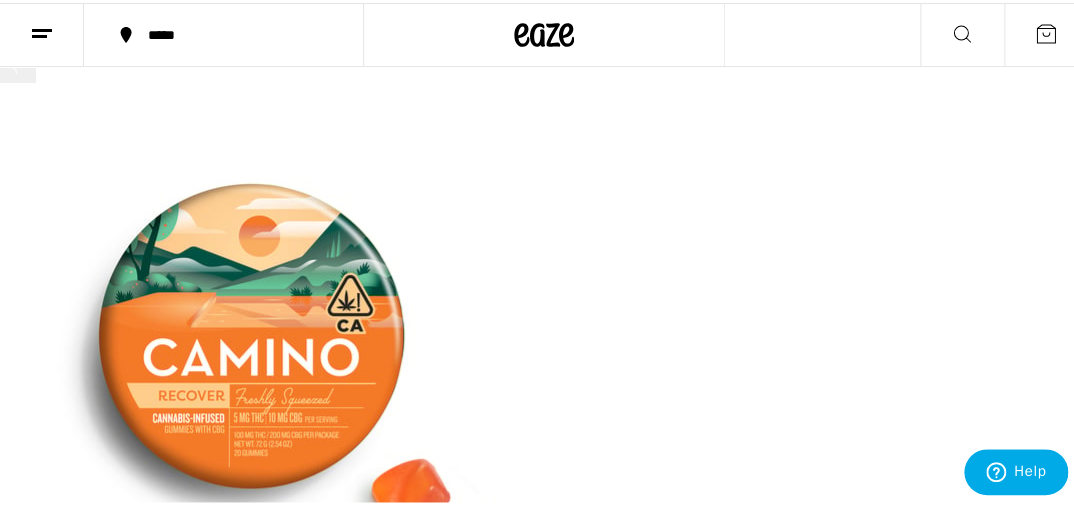 click on "***** ***** HOME SALE FLOWER & PREROLLS VAPES EDIBLES CONCENTRATES WELLNESS, TINCTURES & CAPSULES ACCESSORIES BRANDS Highly calculated cannabis delivery 30% Off - Big Rips. Big Chill. Big Discounts. (85) Use Code: ZOOTED HYBRID Freshly Squeezed Recover Sour Gummies 100mg THC Camino Deal Created with Sketch. USE CODE ZOOTED $20 CBD Orchard Peach 1:1 Balance [PERSON_NAME] Gummies 100mg THC: 100mg CBD Camino Deal Created with Sketch. USE CODE ZOOTED $20 INDICA Midnight Blueberry 5:1 Sleep Gummies 100mg THC Camino Deal Created with Sketch. USE CODE ZOOTED $20 HYBRID PassionFruit Punch Pride Gummies 100mg THC Camino Deal Created with Sketch. USE CODE ZOOTED $20 SATIVA 4.2g Ultra Sativa 5-Pack - 4.20g 30% THC Birdies Deal Created with Sketch. USE CODE ZOOTED $28 HYBRID 4.2g Ultra Hybrid 5-Pack - 4.20g 30% THC Birdies Deal Created with Sketch. USE CODE ZOOTED $28 INDICA 4.2g Ultra Indica 5-Pack - 4.20g 30% THC Birdies Deal Created with Sketch. USE CODE ZOOTED $28 INDICA 3.5g Frosted Cherry Cookies - 3.5g 26% THC Gelato Deal" at bounding box center [544, 28320] 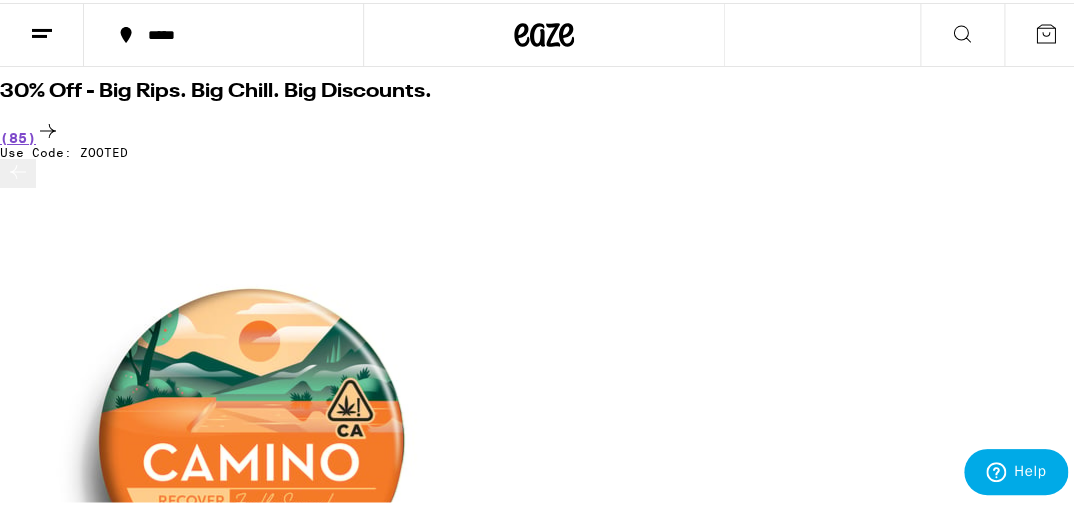 scroll, scrollTop: 210, scrollLeft: 0, axis: vertical 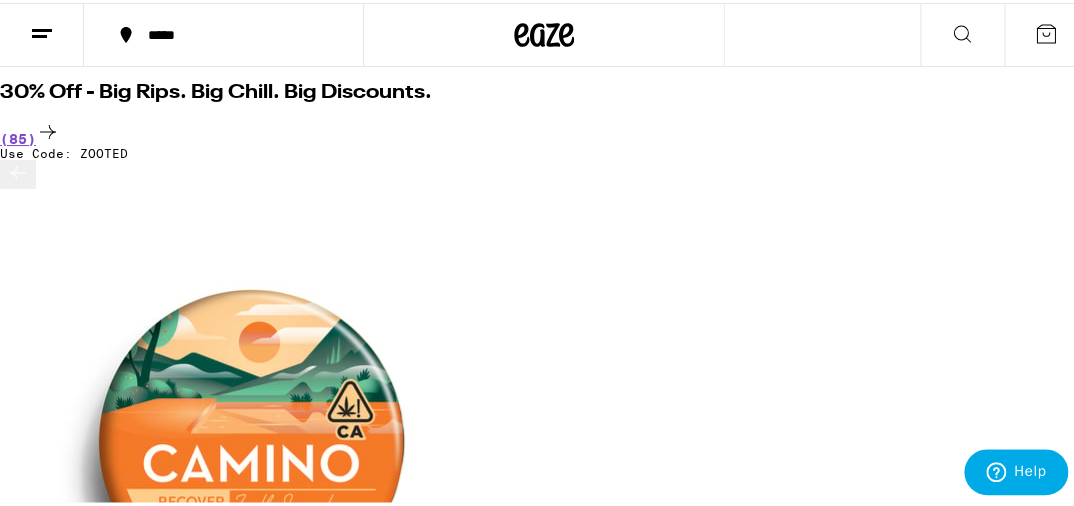 click at bounding box center [18, 171] 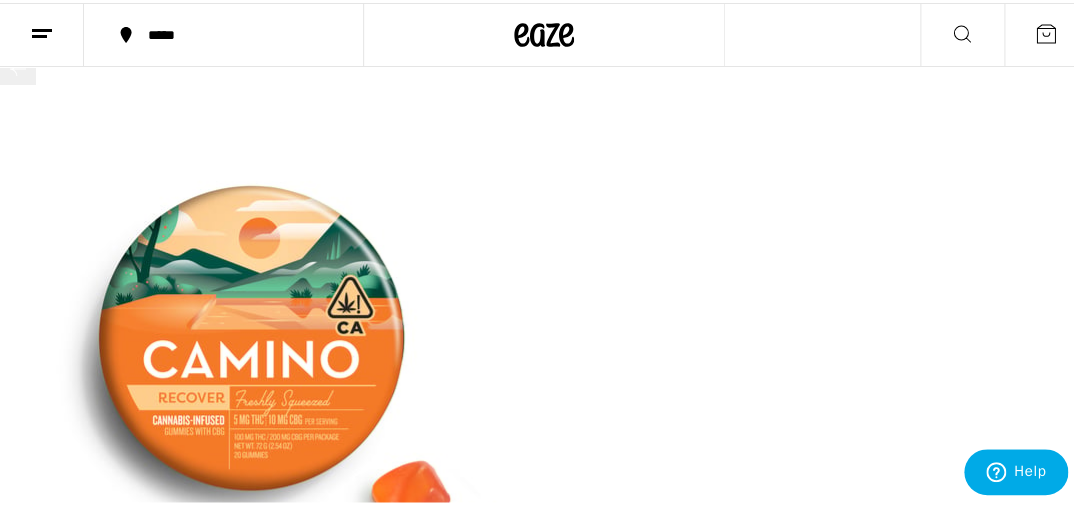 scroll, scrollTop: 316, scrollLeft: 0, axis: vertical 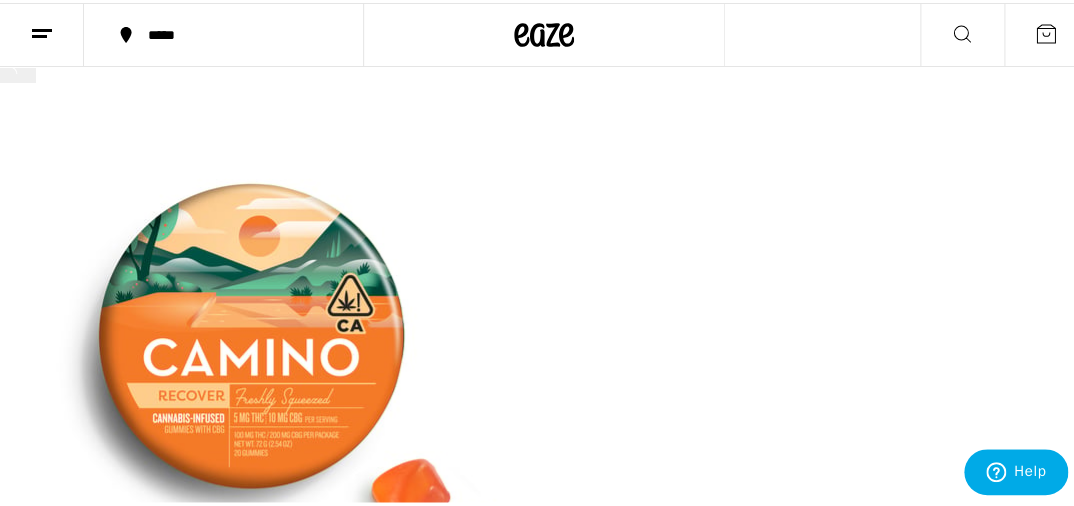 click 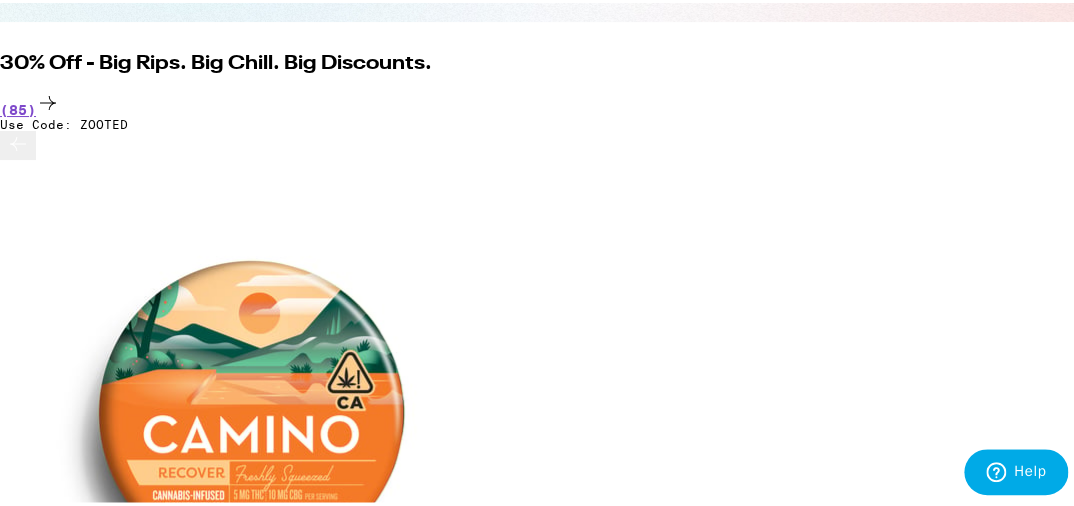 scroll, scrollTop: 380, scrollLeft: 0, axis: vertical 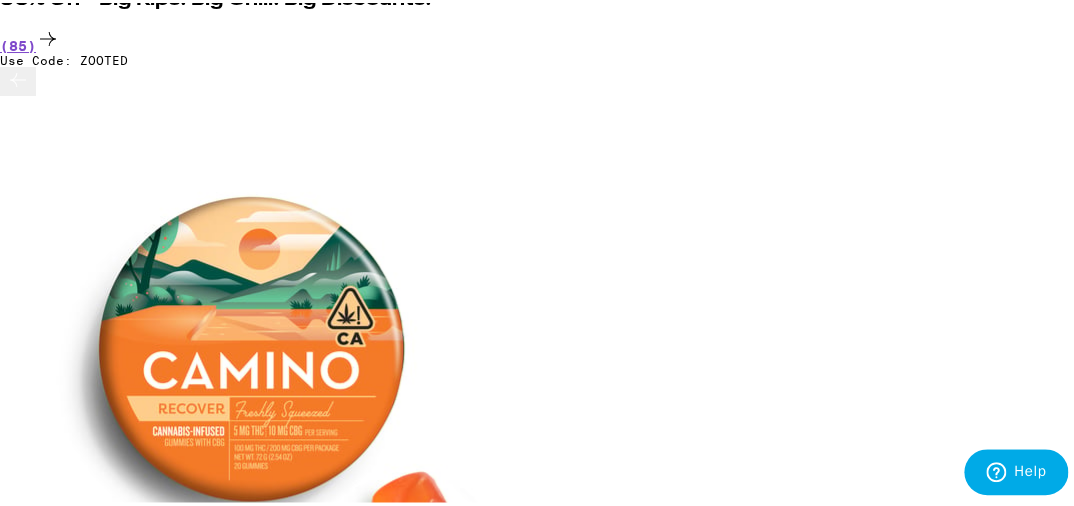 click 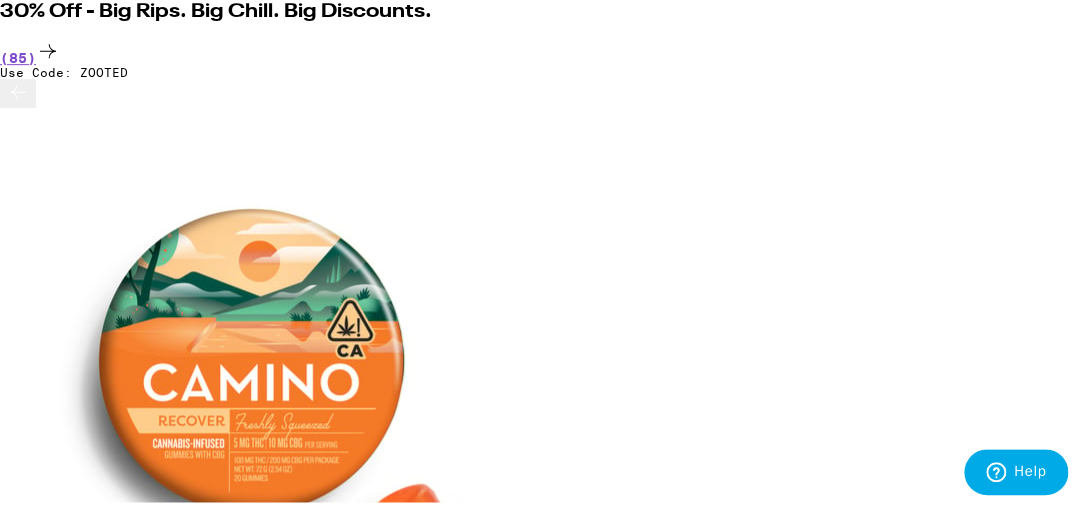 scroll, scrollTop: 192, scrollLeft: 0, axis: vertical 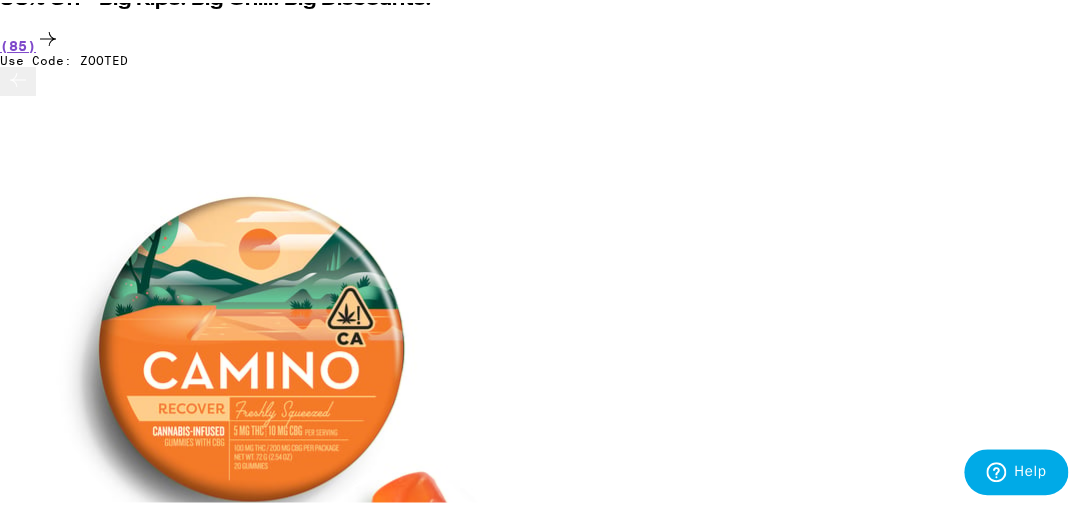 click 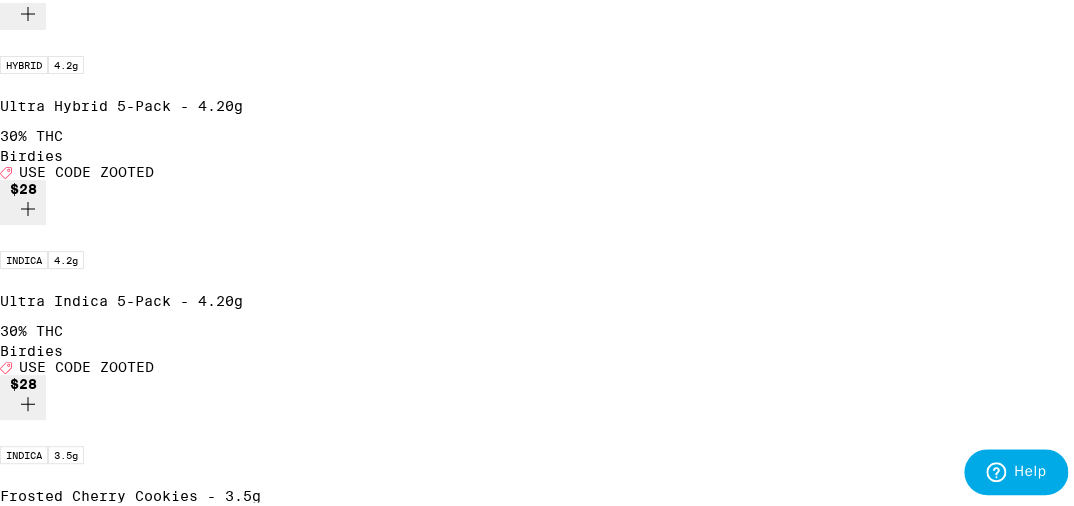 scroll, scrollTop: 2593, scrollLeft: 0, axis: vertical 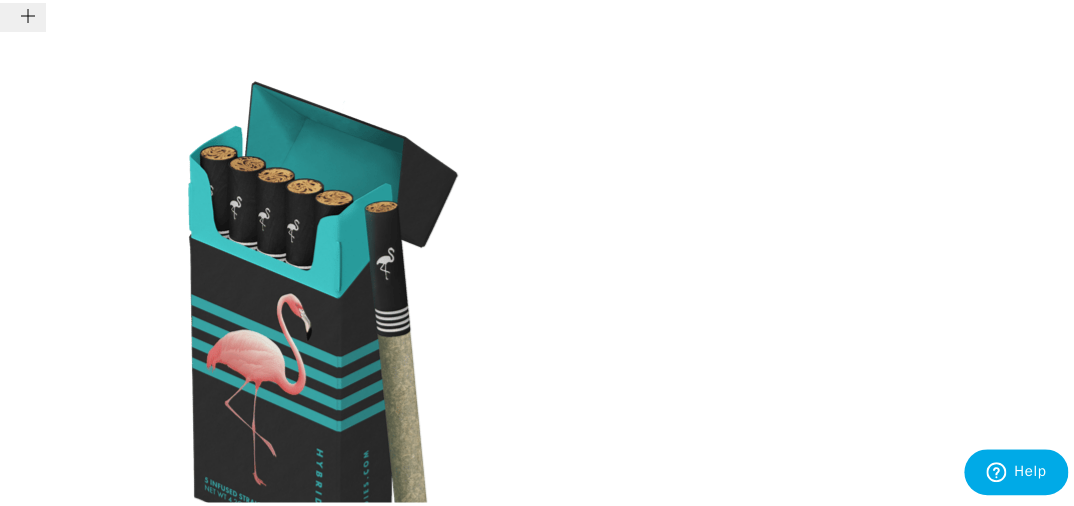 click 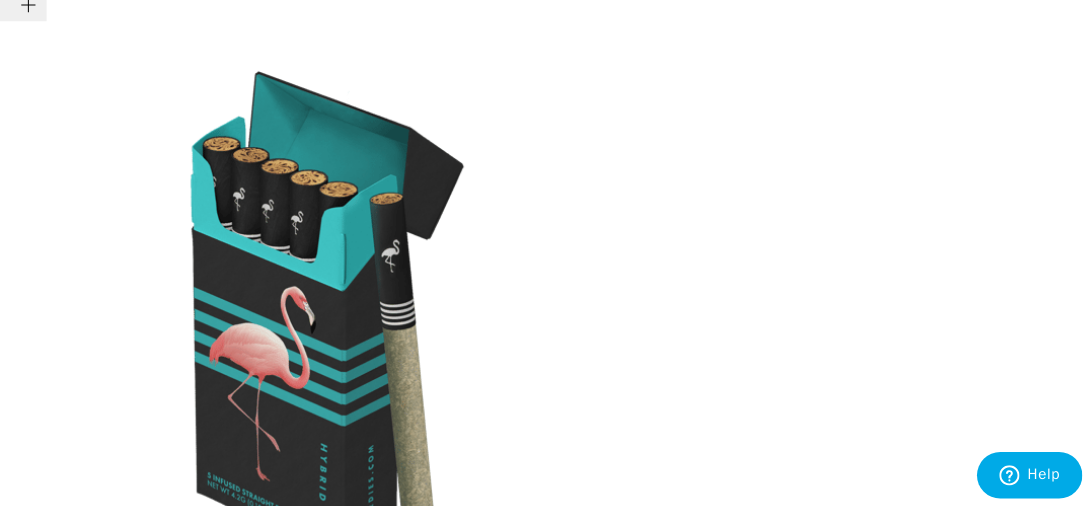 scroll, scrollTop: 2593, scrollLeft: 0, axis: vertical 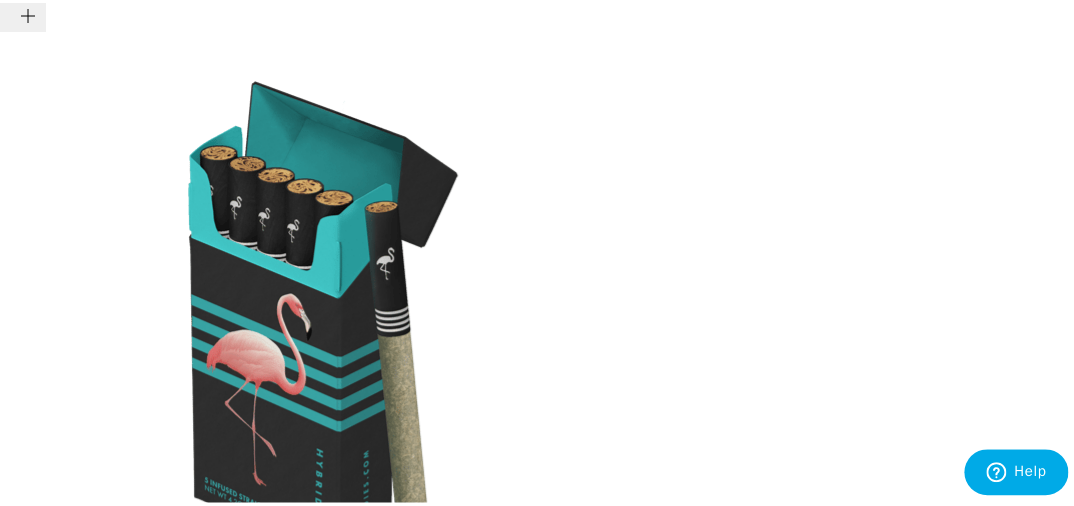 click on "HYBRID 1g Pineapple Chunk - 1g 87% THC Surplus $20" at bounding box center [544, 31507] 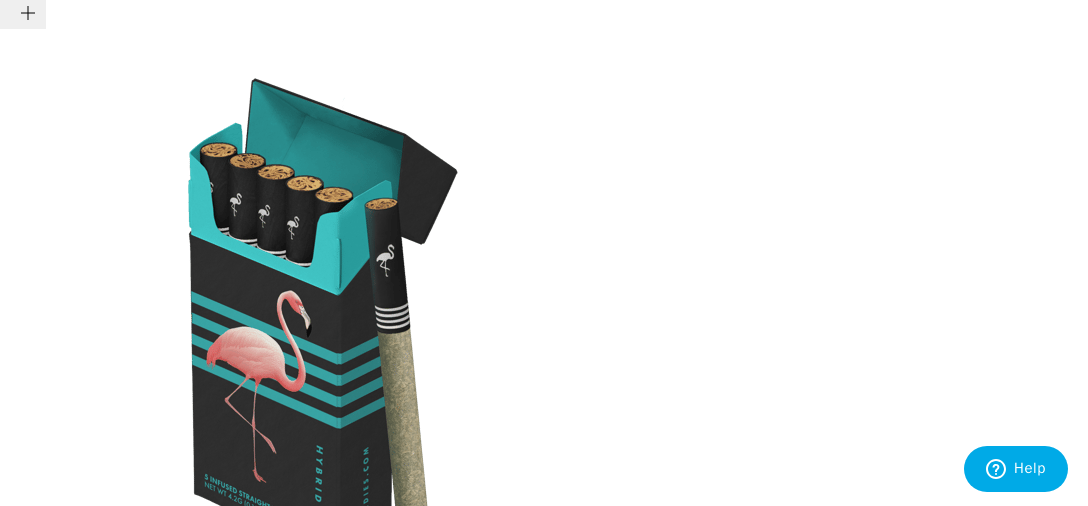scroll, scrollTop: 0, scrollLeft: 17304, axis: horizontal 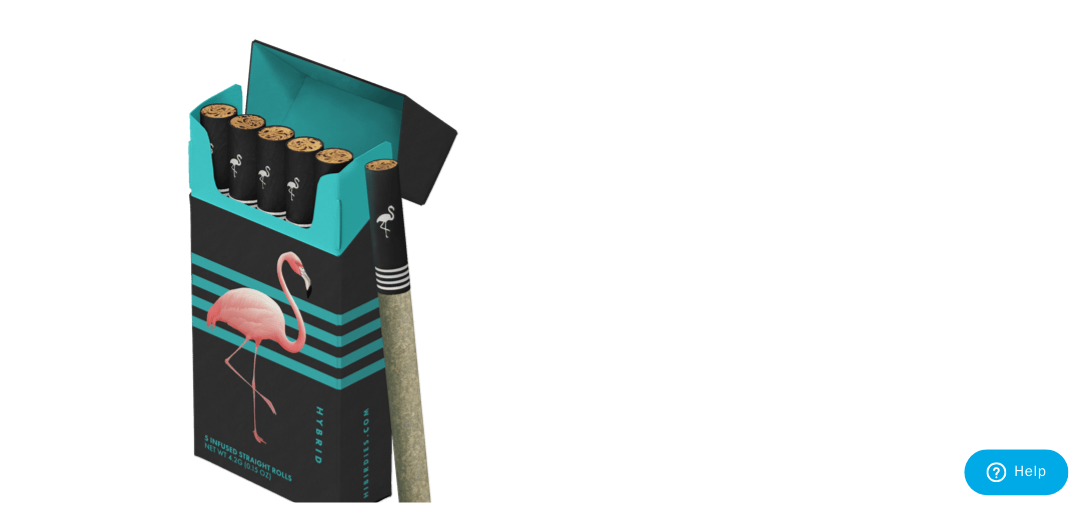 click 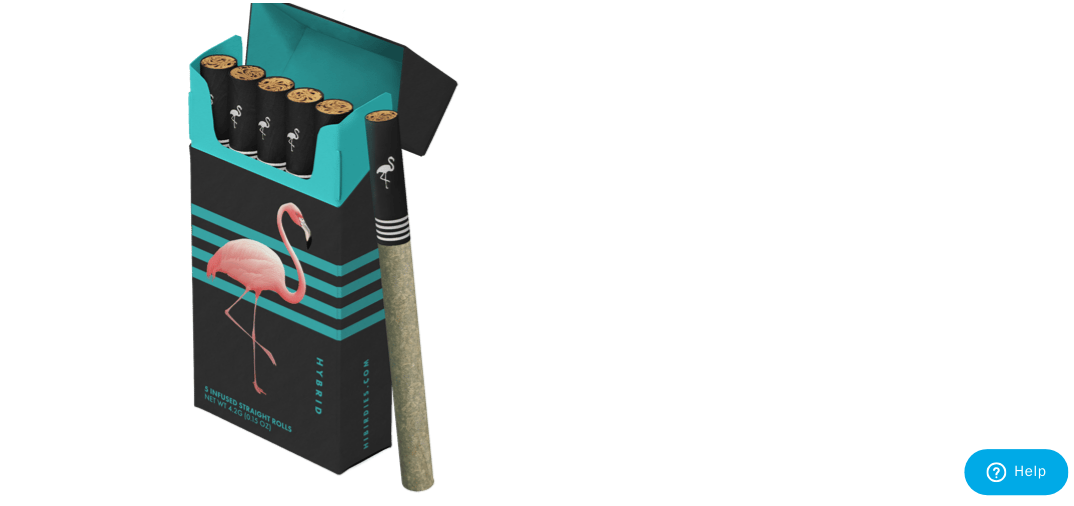 scroll, scrollTop: 2737, scrollLeft: 0, axis: vertical 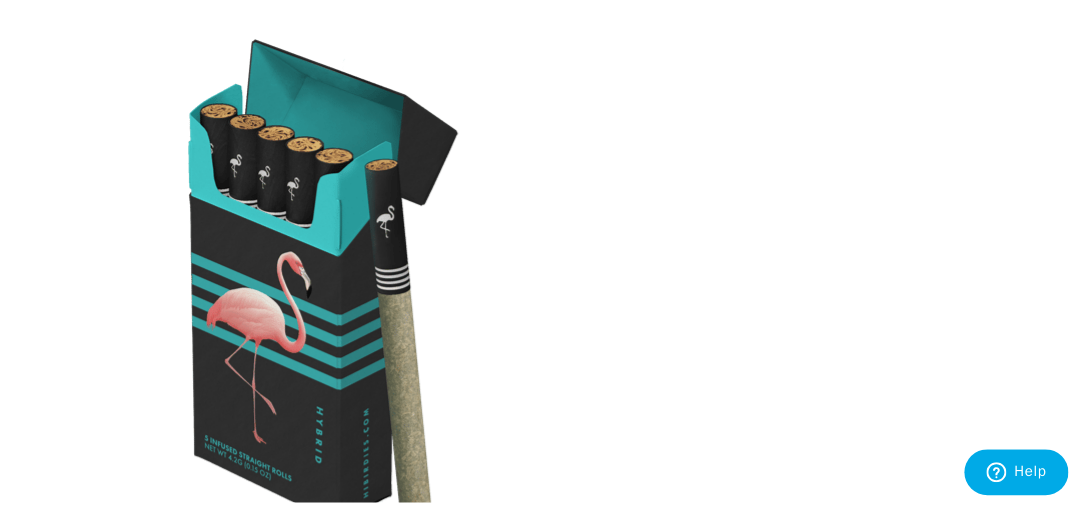 click 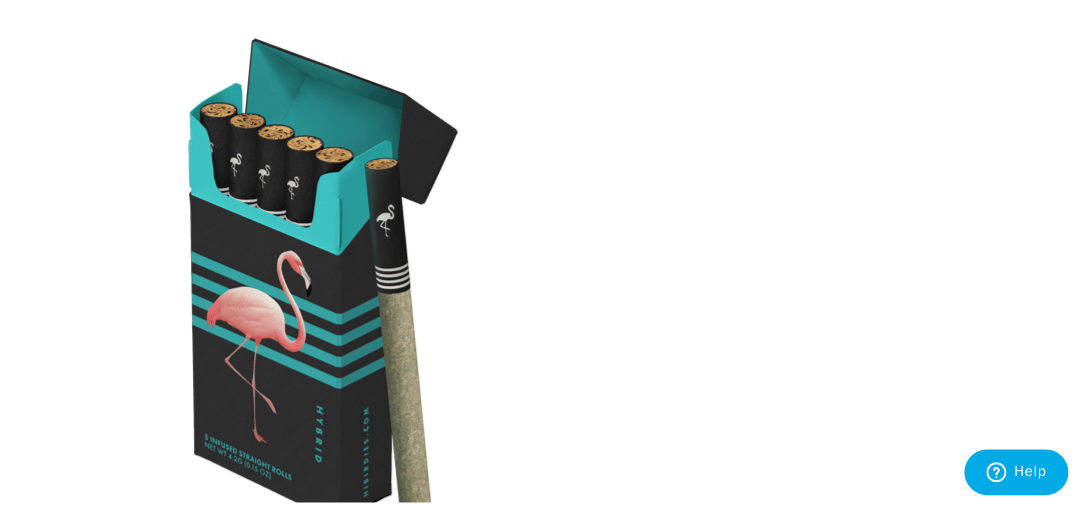 scroll, scrollTop: 2635, scrollLeft: 0, axis: vertical 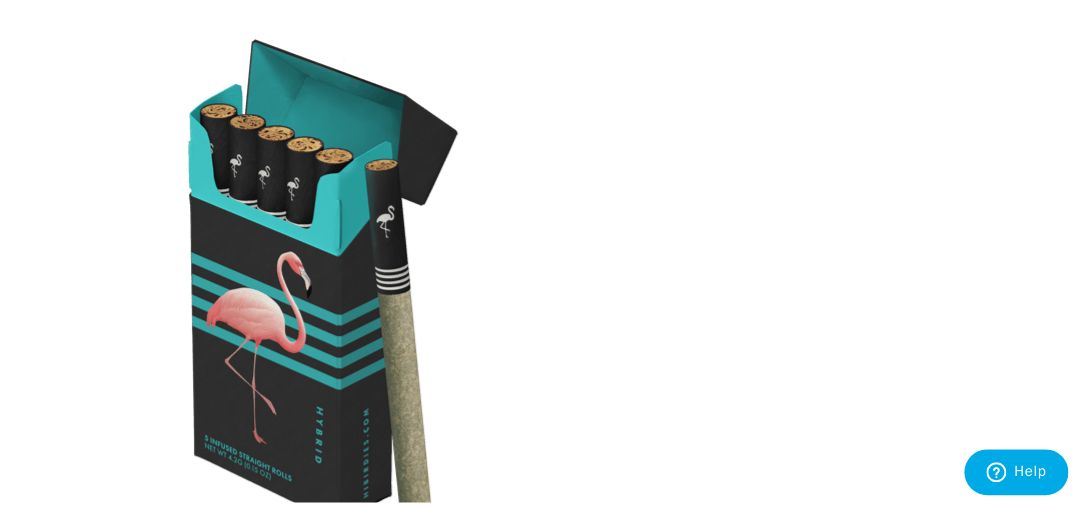 click 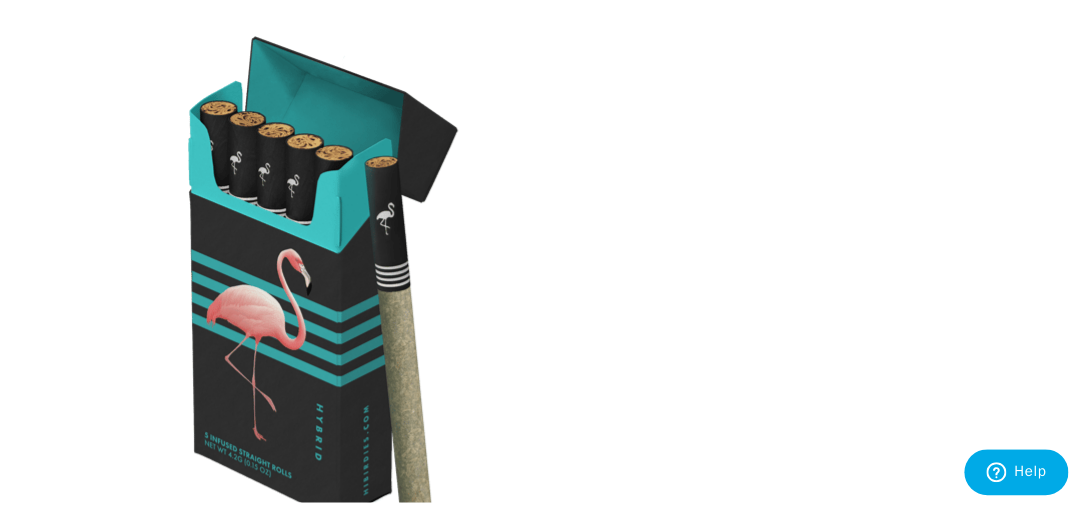 scroll, scrollTop: 2635, scrollLeft: 0, axis: vertical 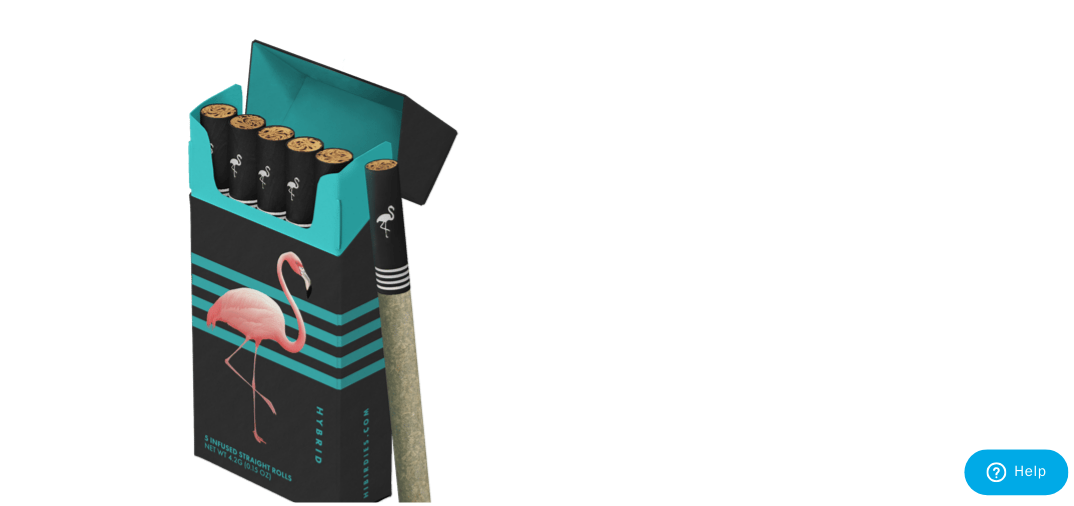 click 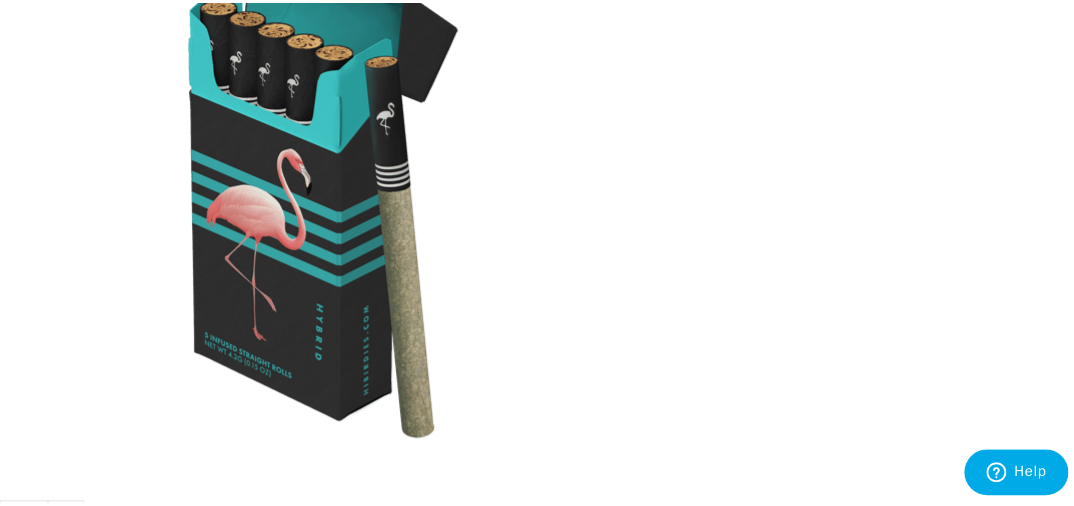 scroll, scrollTop: 2740, scrollLeft: 0, axis: vertical 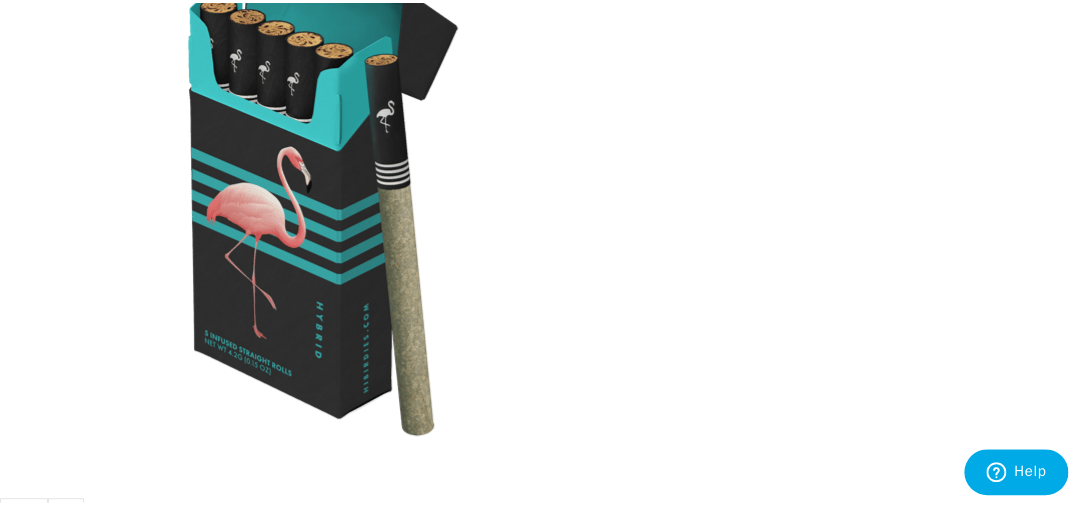 click 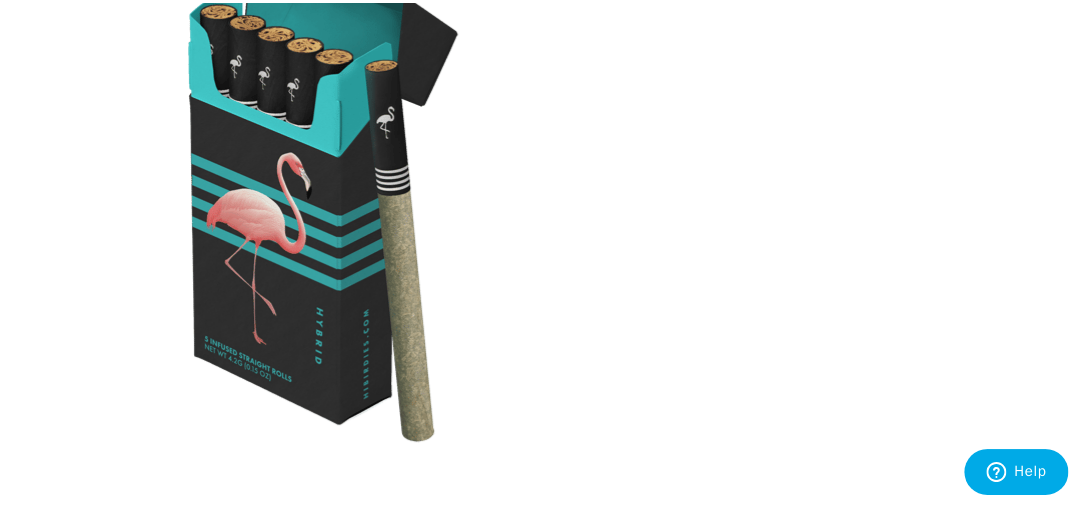 scroll, scrollTop: 2740, scrollLeft: 0, axis: vertical 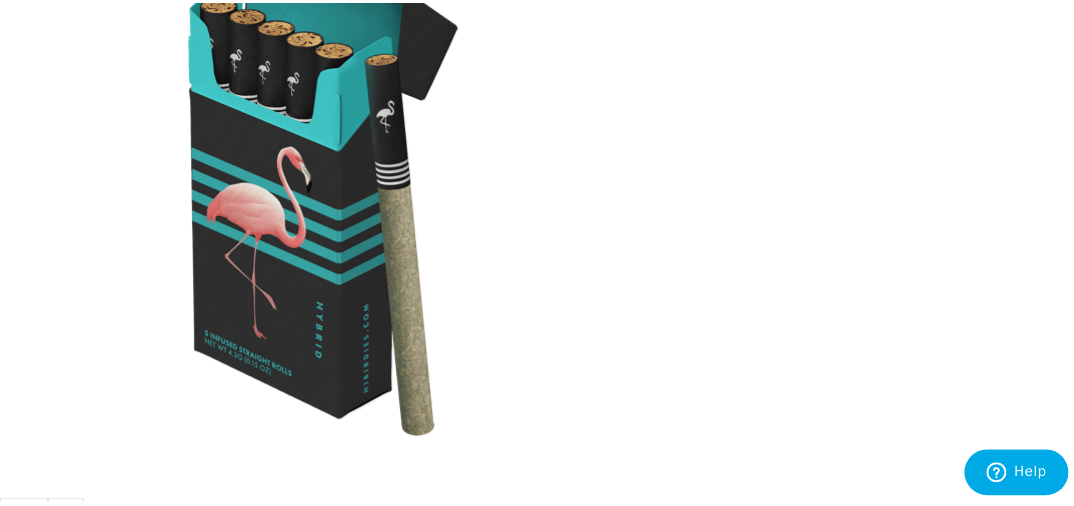 click at bounding box center (18, 57368) 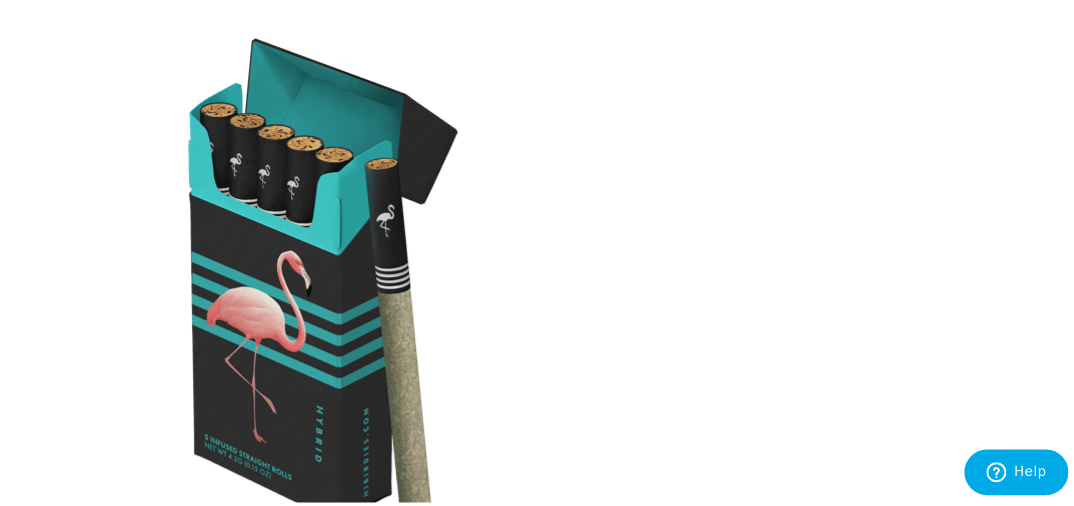 scroll, scrollTop: 2635, scrollLeft: 0, axis: vertical 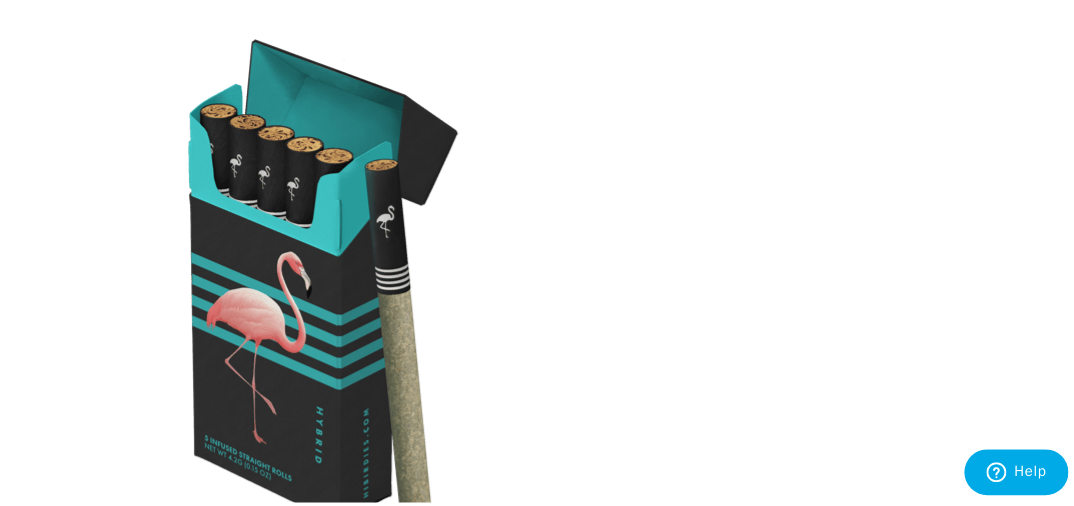 click 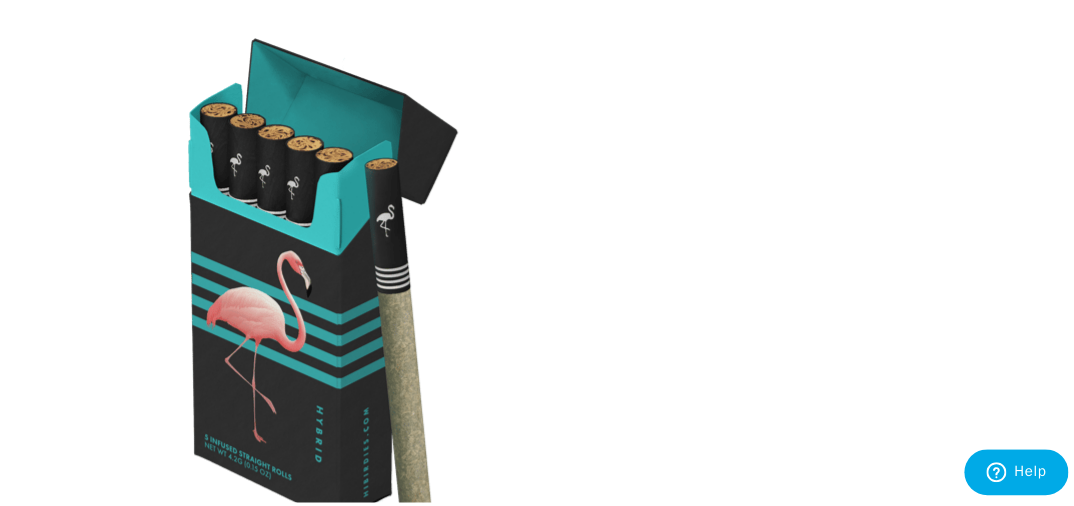 scroll, scrollTop: 2635, scrollLeft: 0, axis: vertical 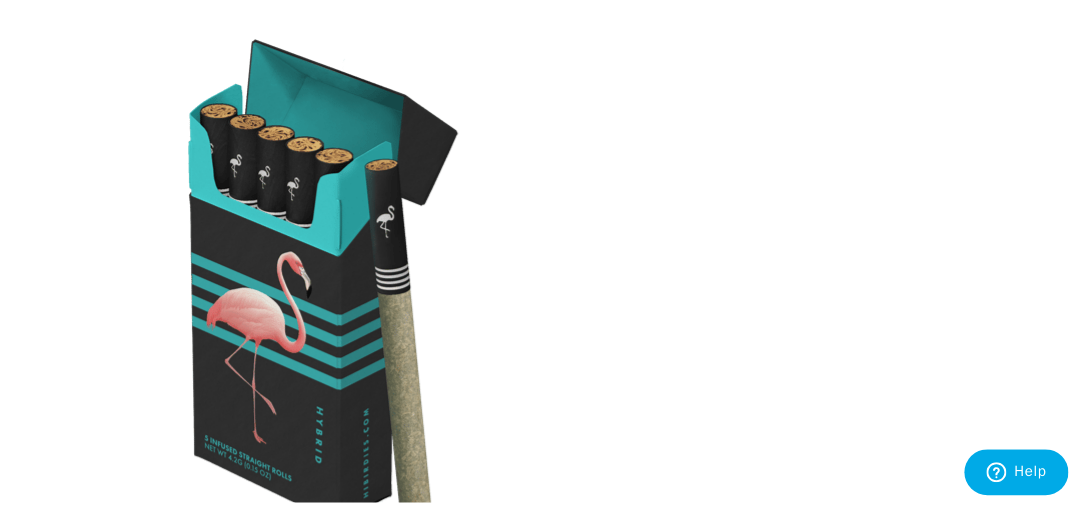 click 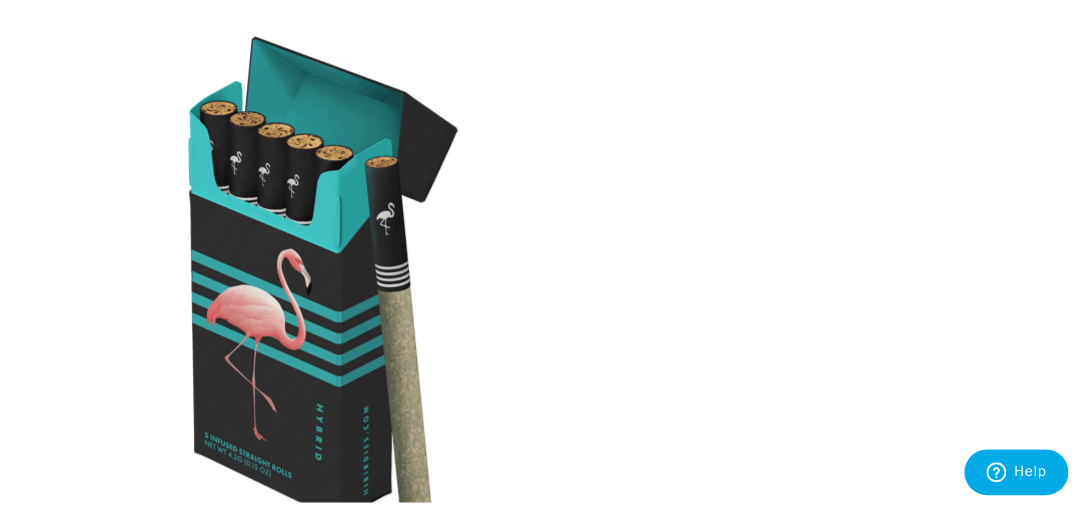 scroll, scrollTop: 2635, scrollLeft: 0, axis: vertical 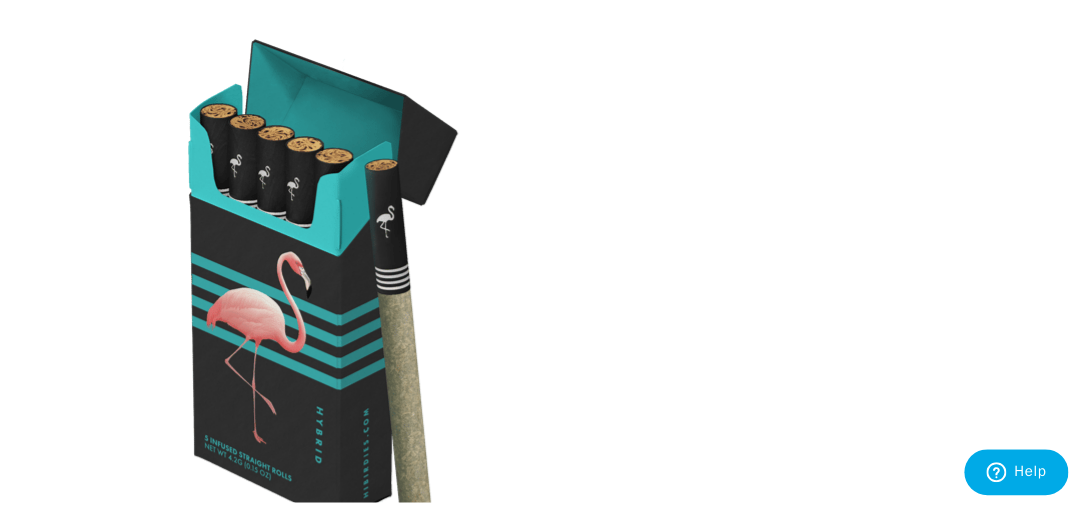 click 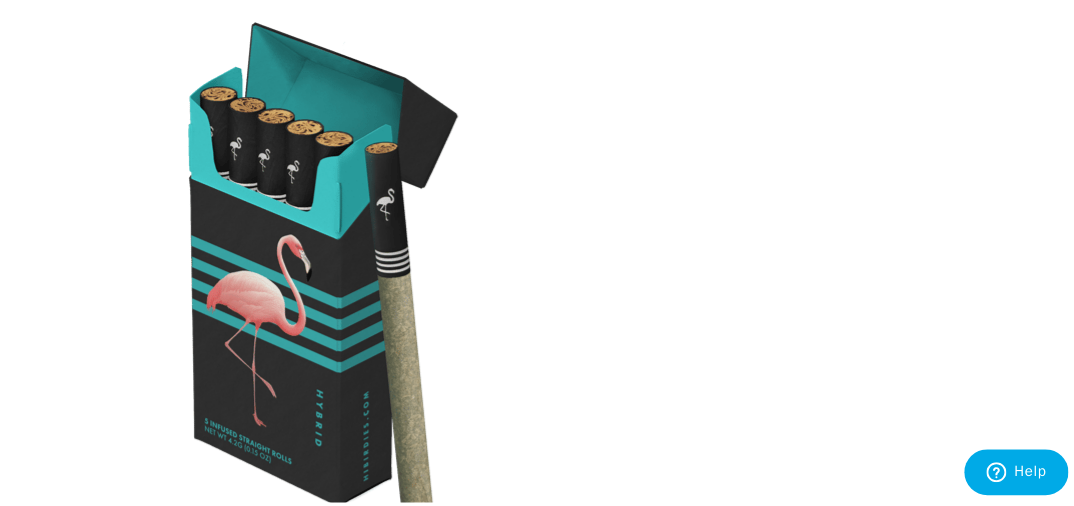 scroll, scrollTop: 2635, scrollLeft: 0, axis: vertical 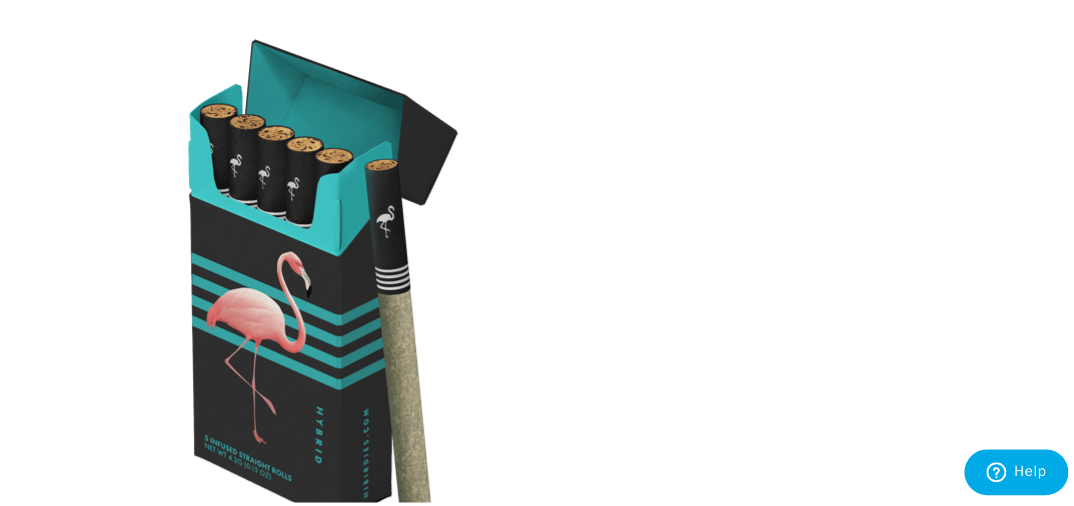 click 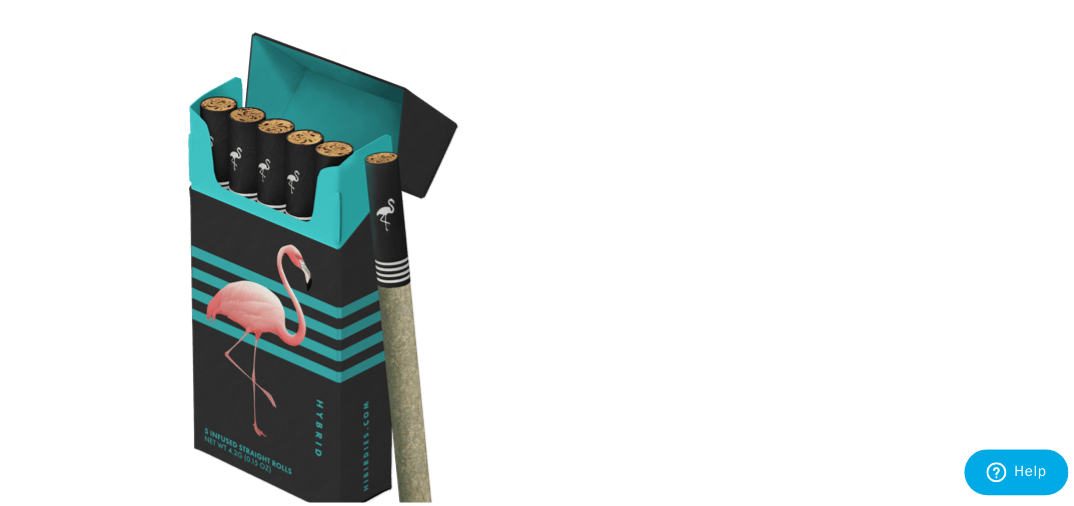 scroll, scrollTop: 2635, scrollLeft: 0, axis: vertical 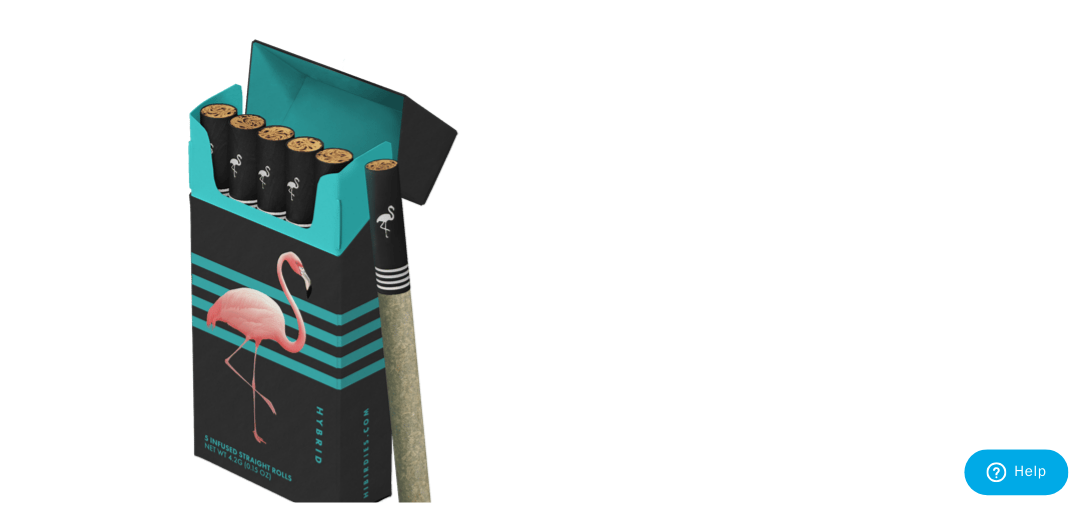 click 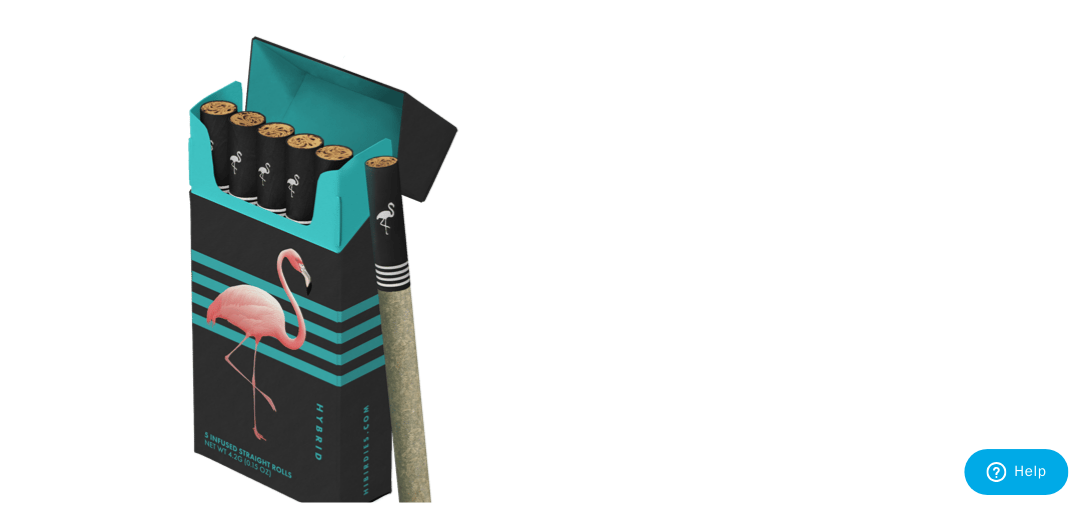 scroll, scrollTop: 2635, scrollLeft: 0, axis: vertical 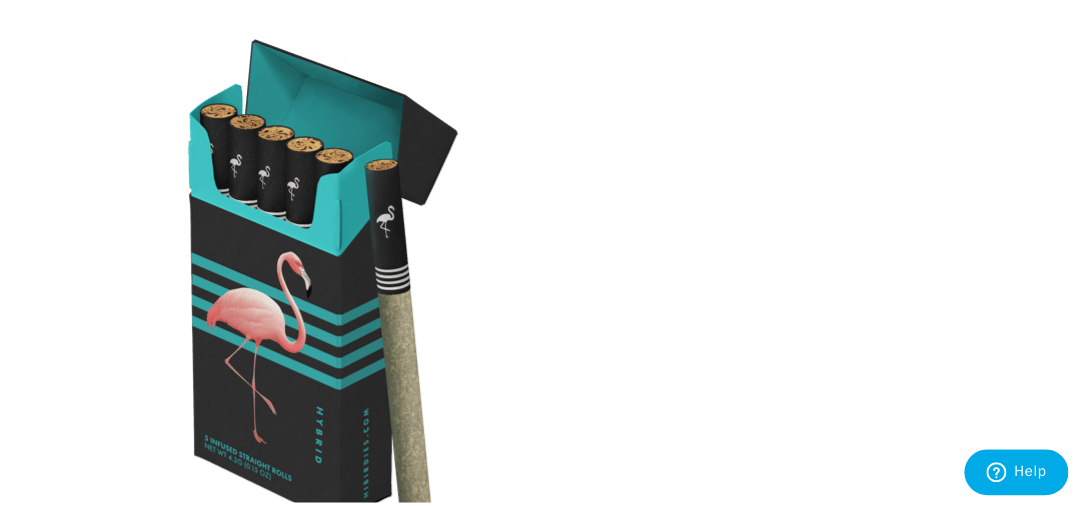 click 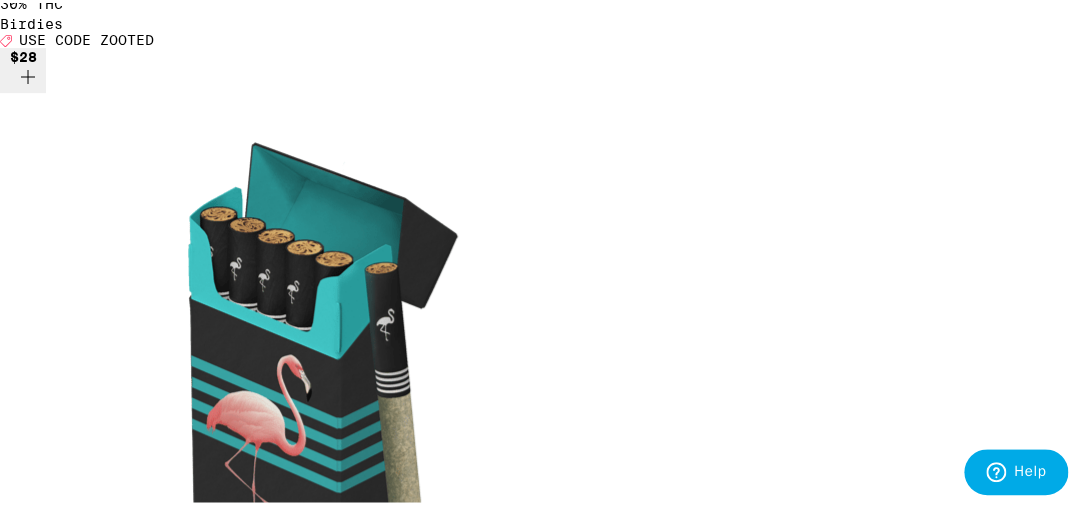 scroll, scrollTop: 2529, scrollLeft: 0, axis: vertical 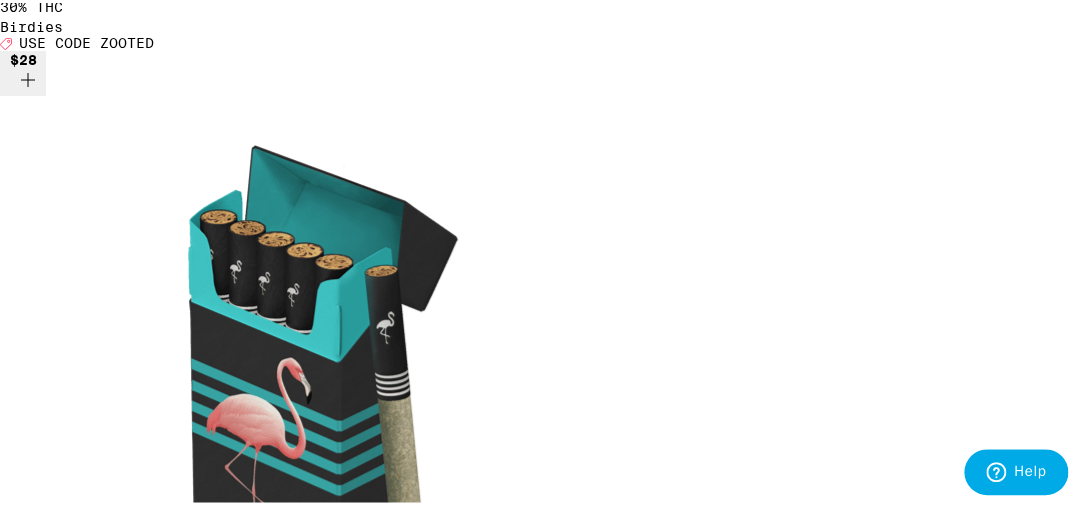 click 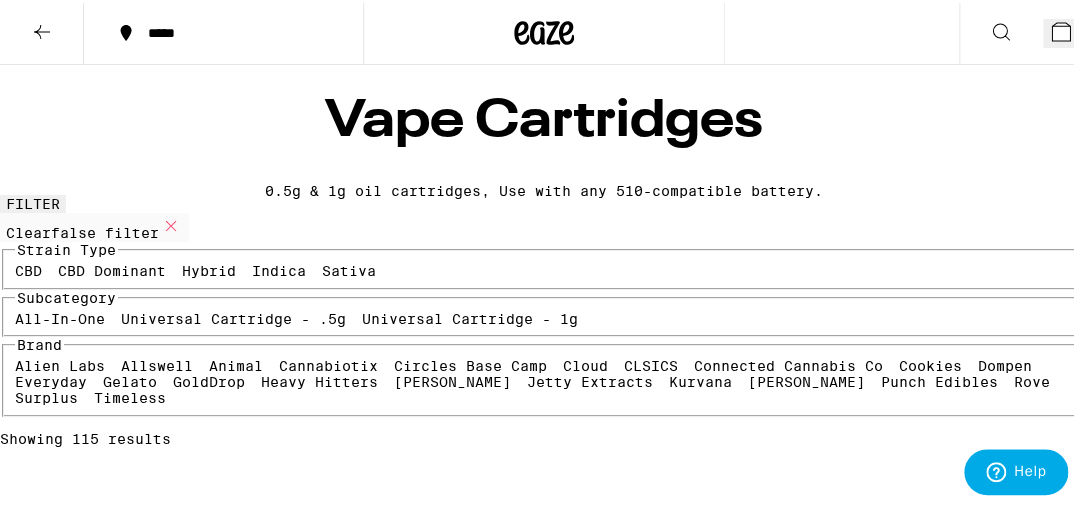 scroll, scrollTop: 0, scrollLeft: 0, axis: both 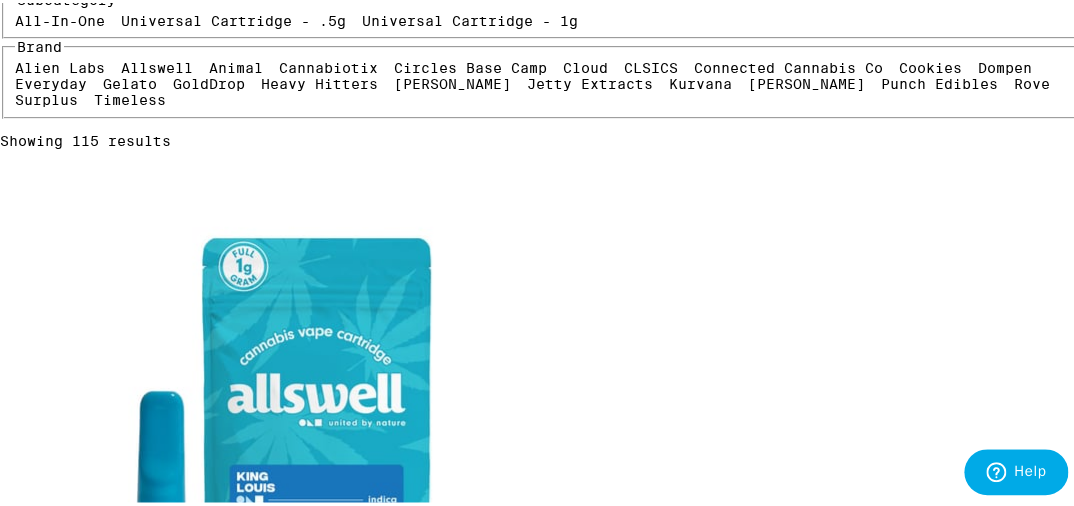 click on "Universal Cartridge - 1g" at bounding box center [470, 18] 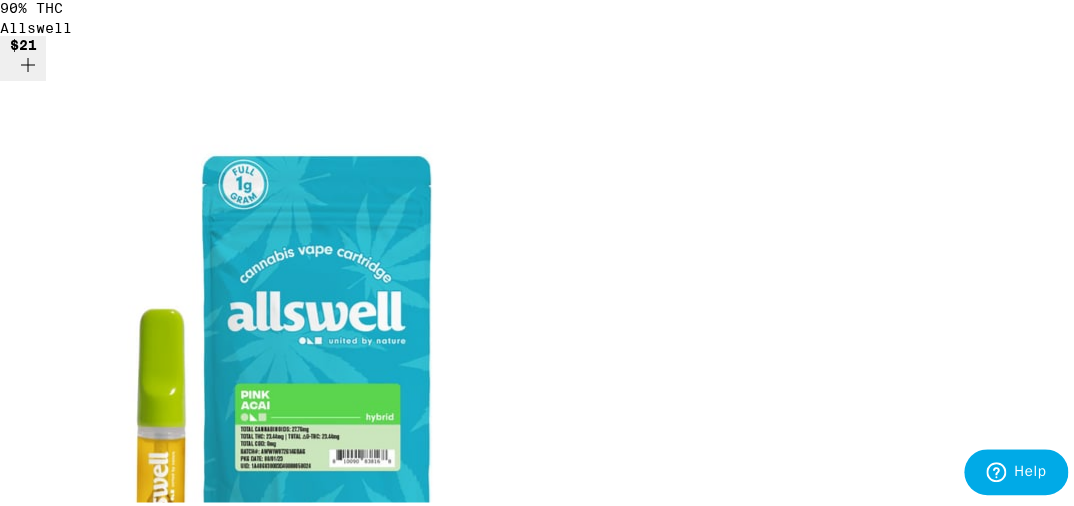 scroll, scrollTop: 3794, scrollLeft: 0, axis: vertical 